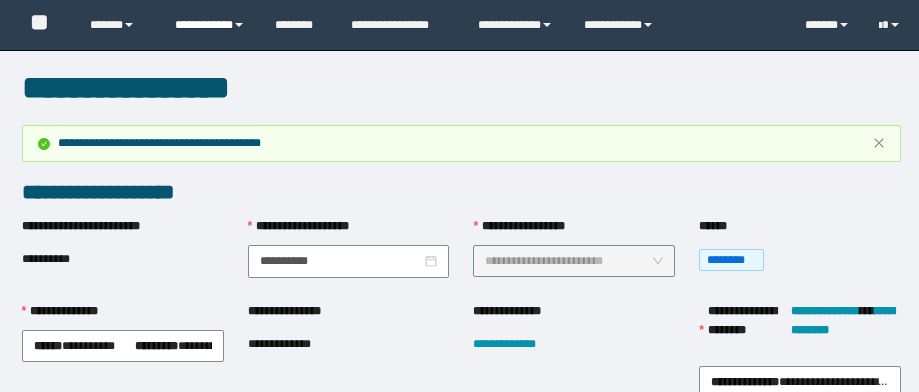 scroll, scrollTop: 0, scrollLeft: 0, axis: both 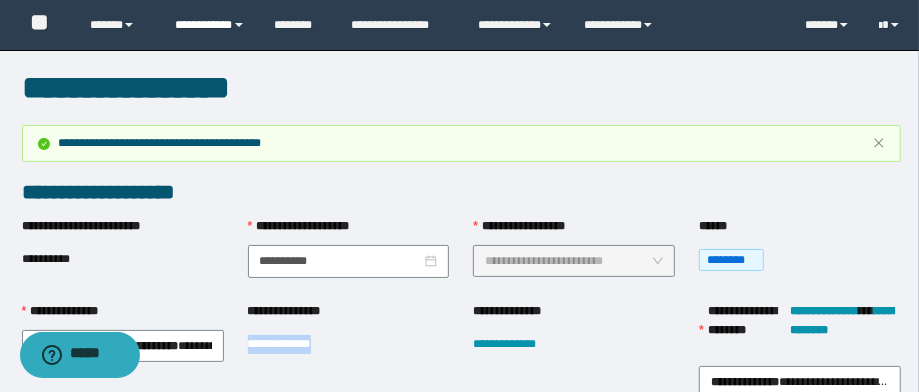 click on "**********" at bounding box center (210, 25) 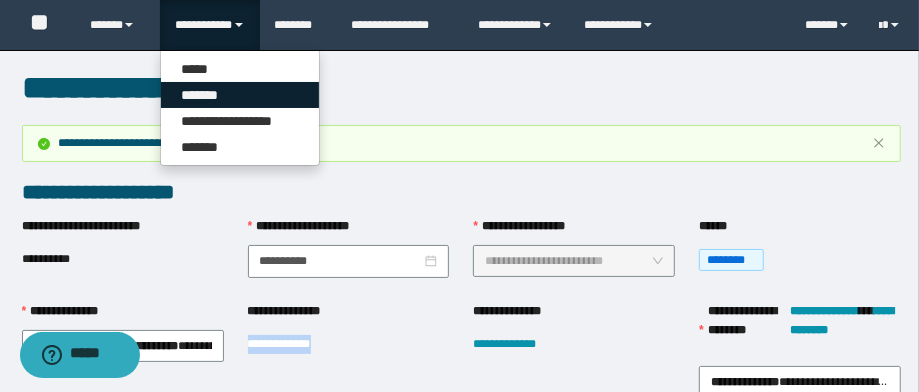 click on "*******" at bounding box center [240, 95] 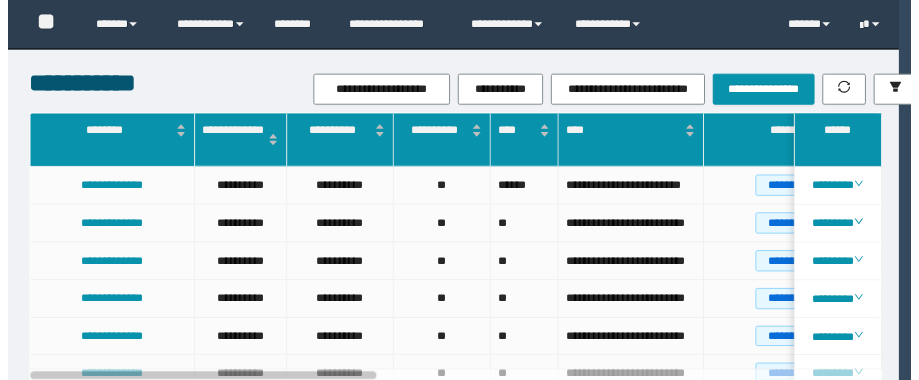 scroll, scrollTop: 0, scrollLeft: 0, axis: both 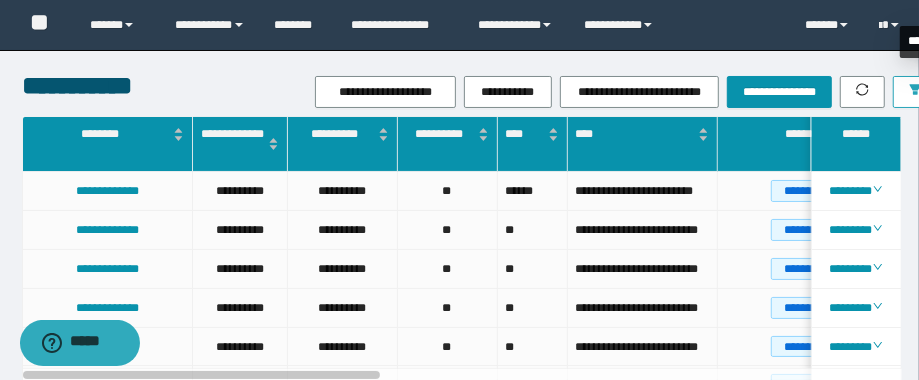 click at bounding box center (915, 92) 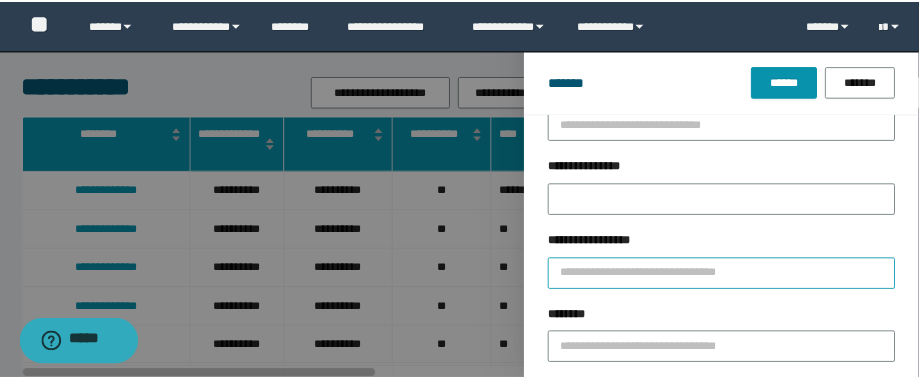scroll, scrollTop: 80, scrollLeft: 0, axis: vertical 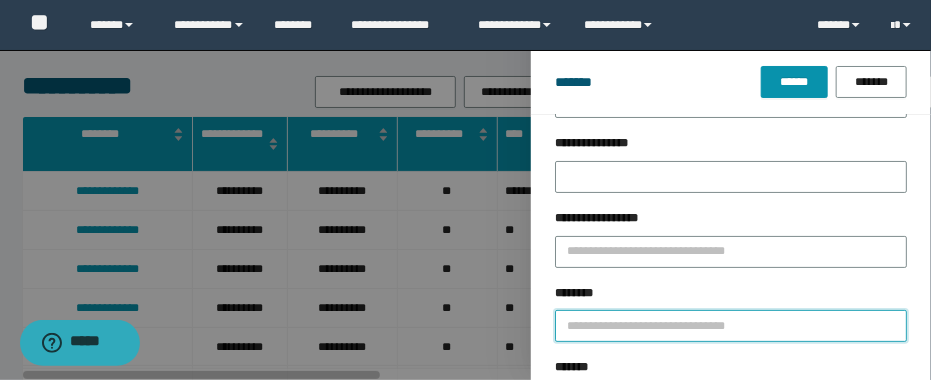 click on "********" at bounding box center [731, 326] 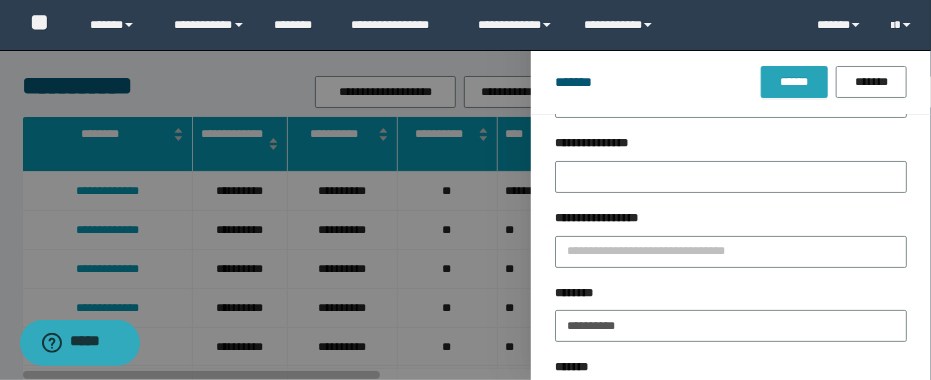 drag, startPoint x: 788, startPoint y: 84, endPoint x: 719, endPoint y: 75, distance: 69.58448 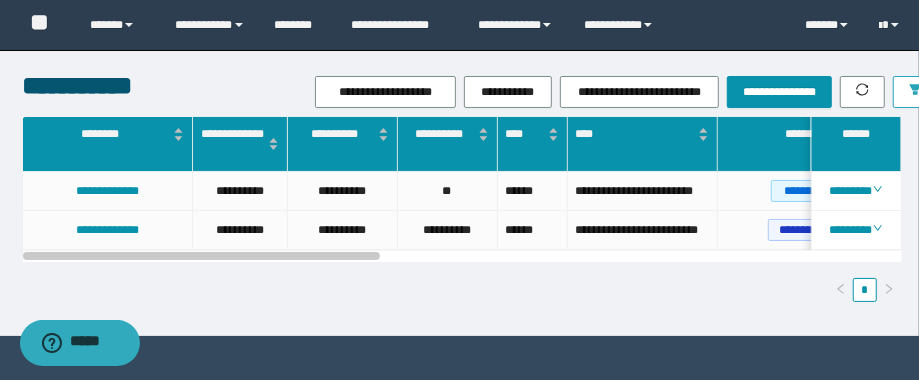scroll, scrollTop: 0, scrollLeft: 47, axis: horizontal 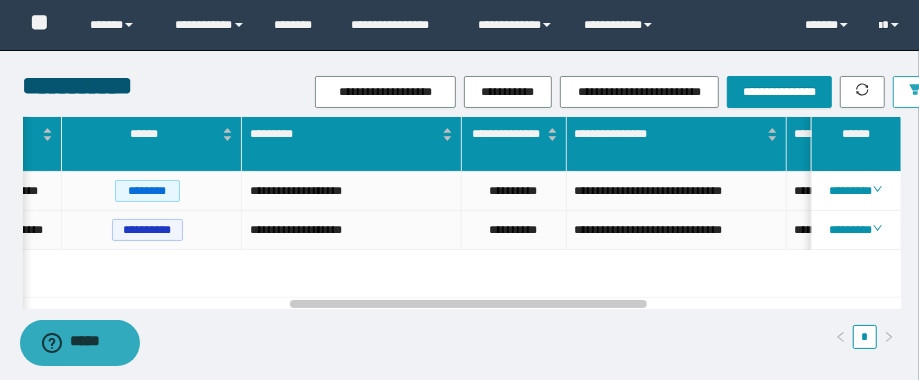 click 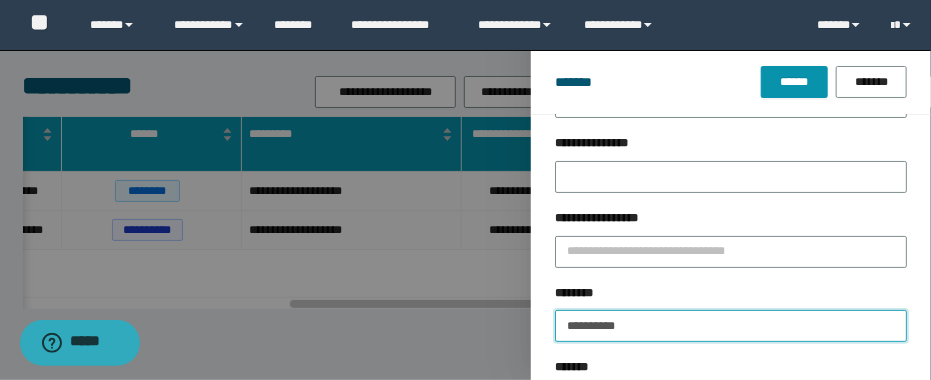 drag, startPoint x: 671, startPoint y: 319, endPoint x: 473, endPoint y: 296, distance: 199.33138 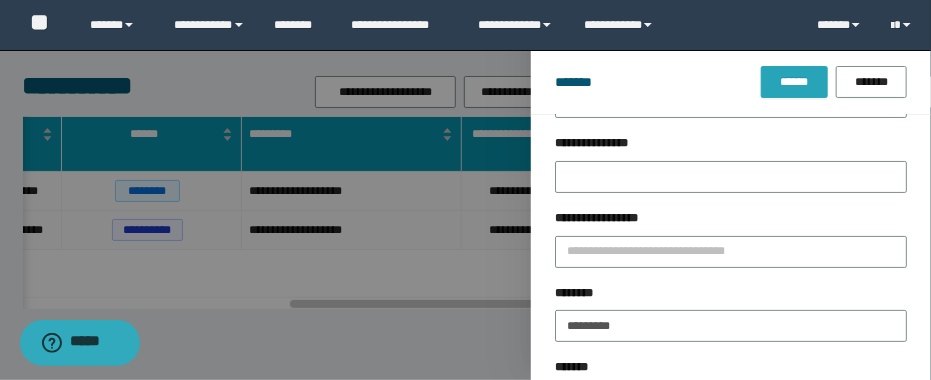 click on "******" at bounding box center (794, 82) 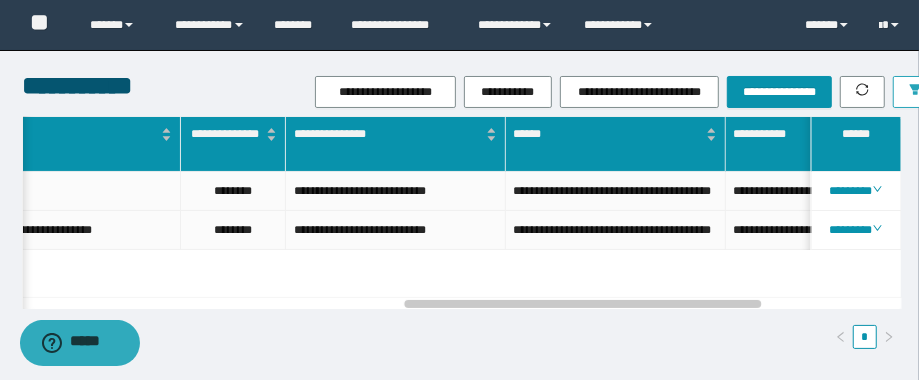click at bounding box center [915, 92] 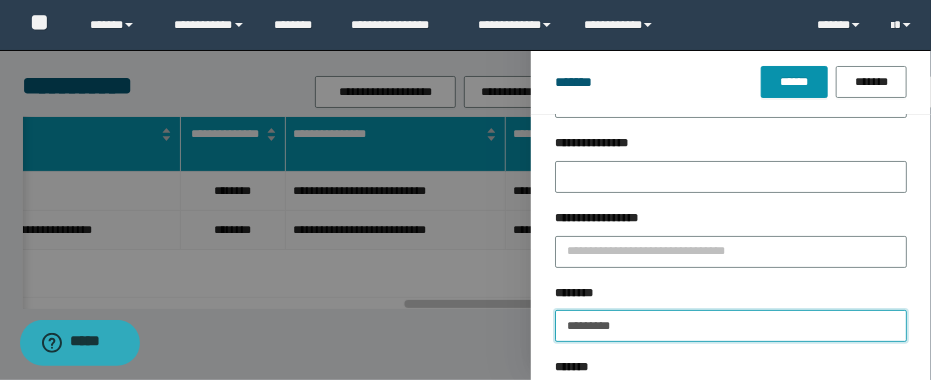 drag, startPoint x: 655, startPoint y: 319, endPoint x: 453, endPoint y: 302, distance: 202.71408 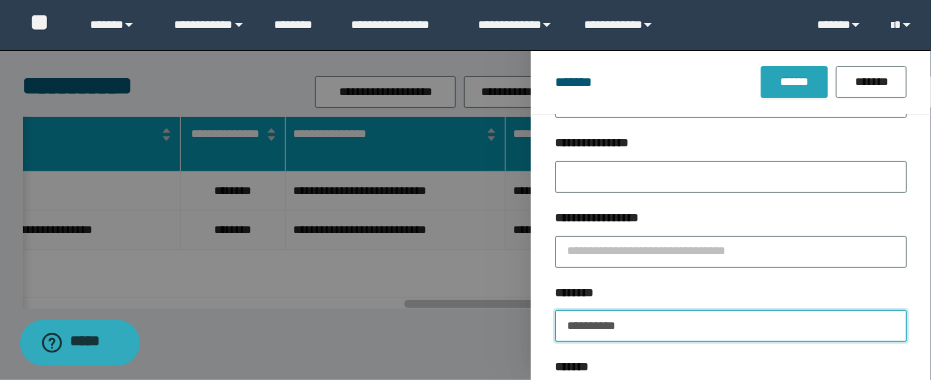 type on "**********" 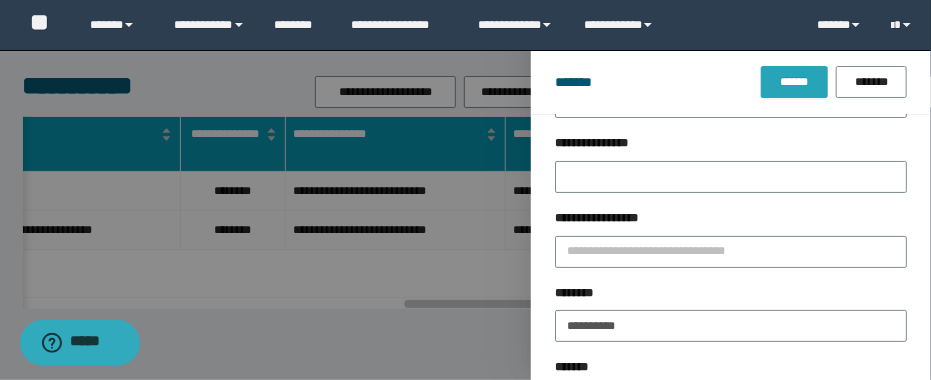 click on "******" at bounding box center (794, 82) 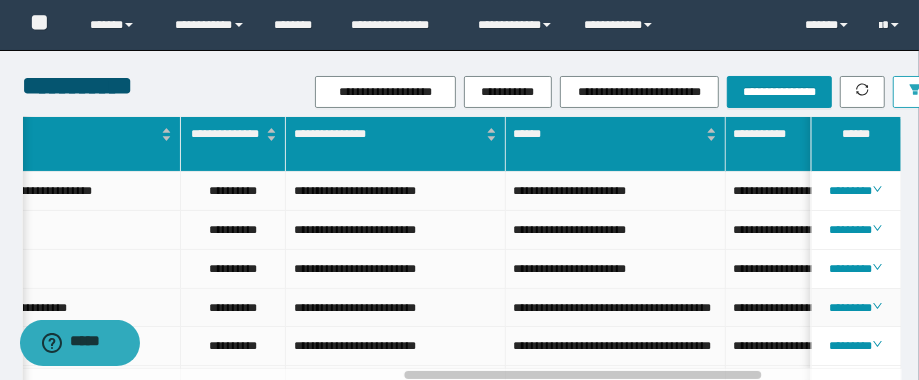 type 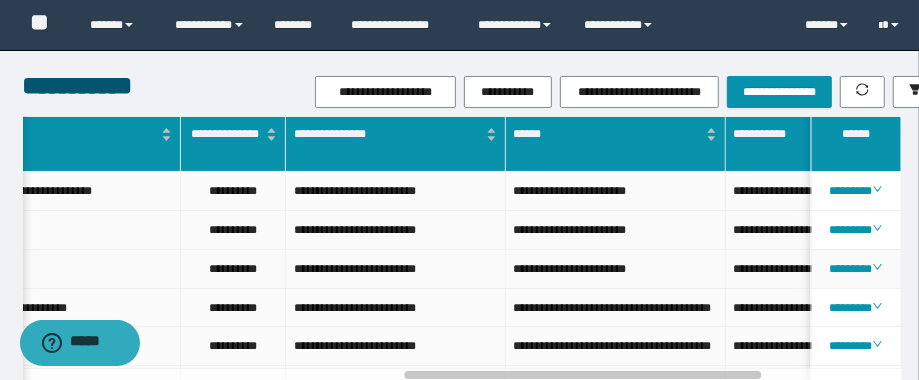 click on "**********" at bounding box center [616, 269] 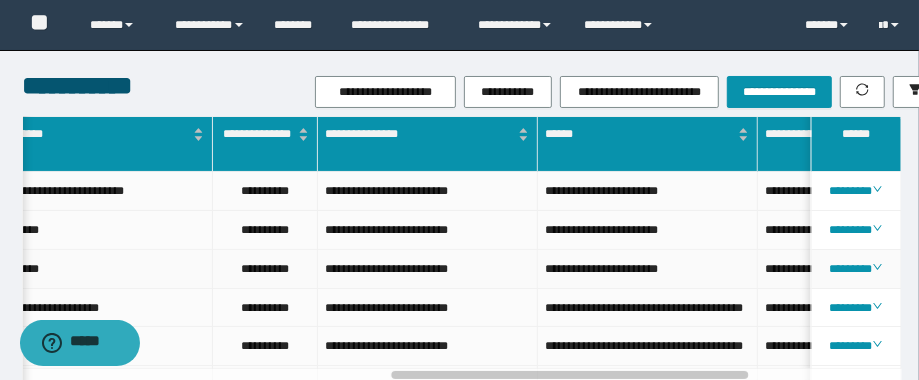scroll, scrollTop: 0, scrollLeft: 874, axis: horizontal 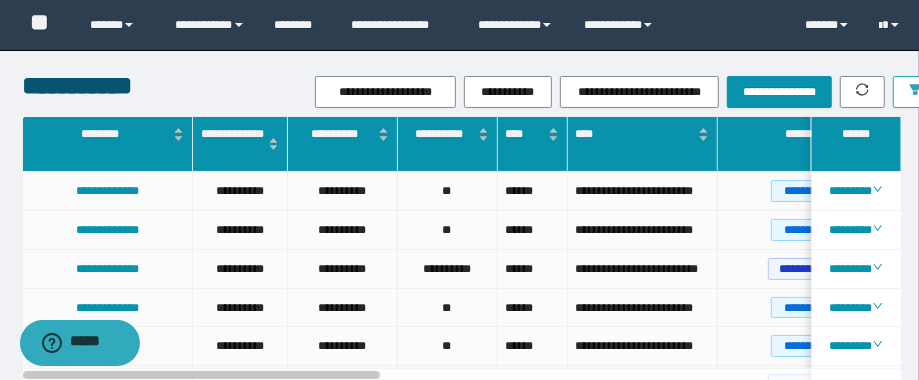 click at bounding box center (915, 92) 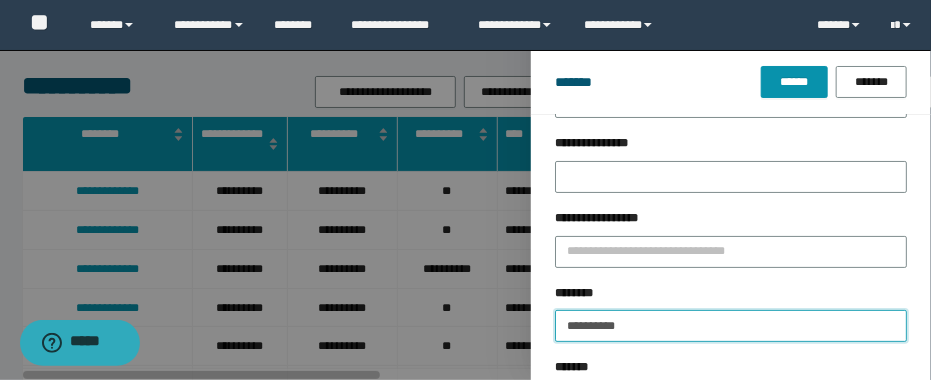 drag, startPoint x: 675, startPoint y: 325, endPoint x: 444, endPoint y: 303, distance: 232.04526 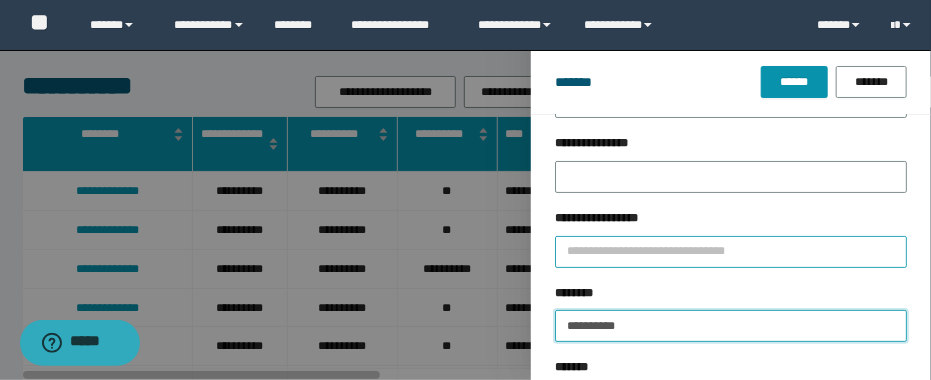 paste on "**********" 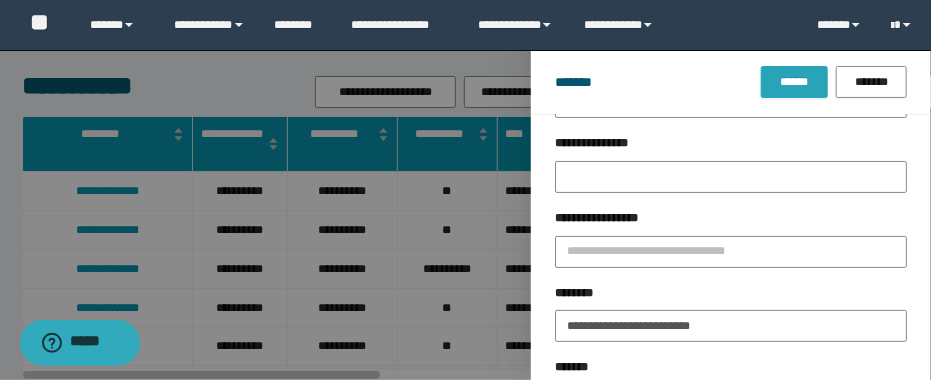 click on "******" at bounding box center (794, 82) 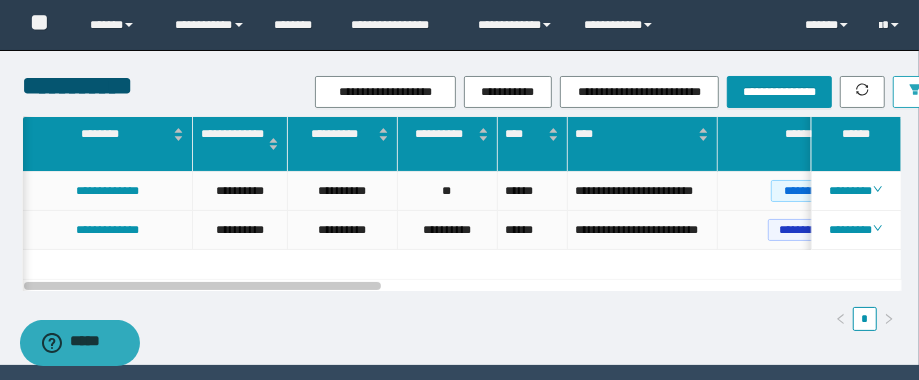 scroll, scrollTop: 0, scrollLeft: 35, axis: horizontal 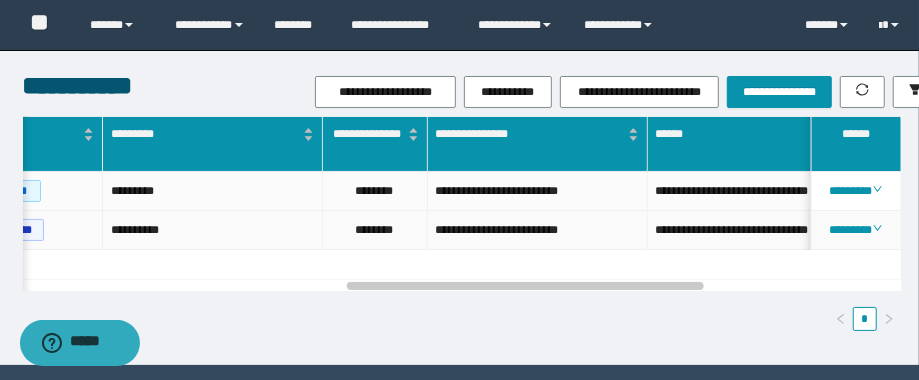 click on "********" at bounding box center [375, 230] 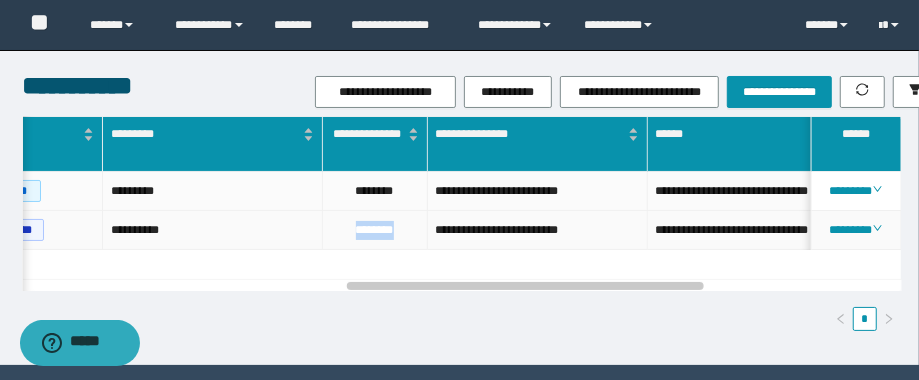 click on "********" at bounding box center [375, 230] 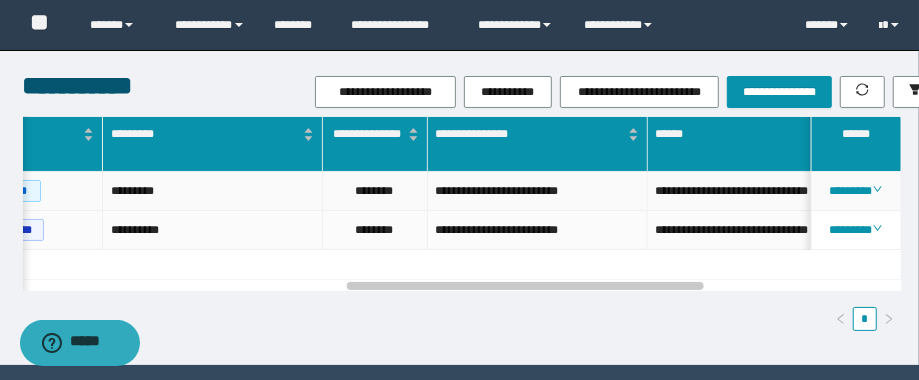 click on "********" at bounding box center [375, 191] 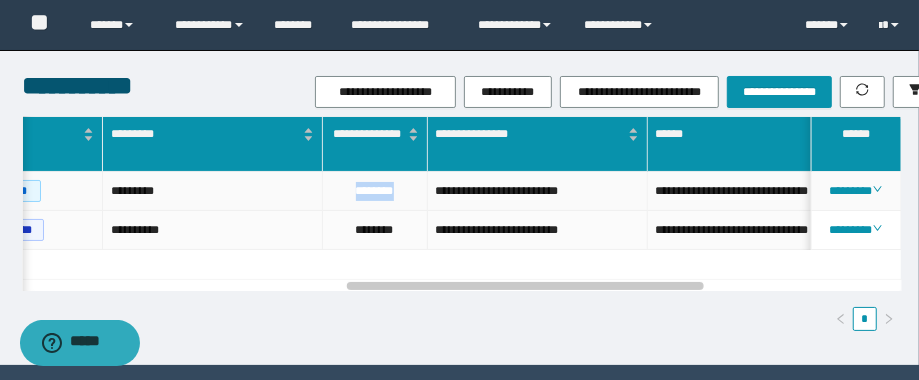 click on "********" at bounding box center (375, 191) 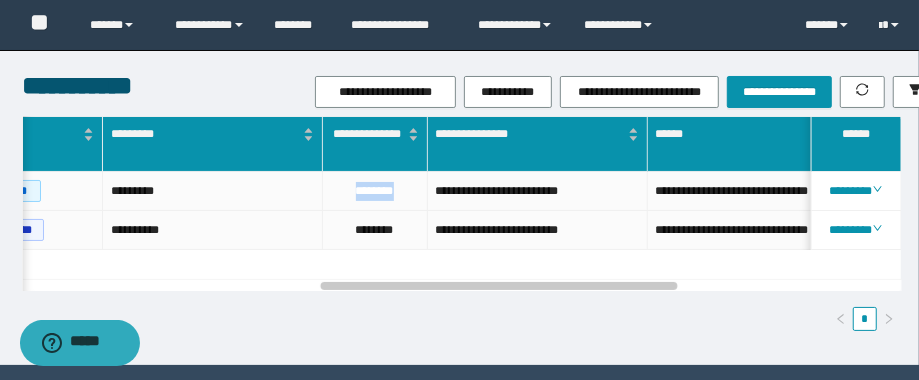 scroll, scrollTop: 0, scrollLeft: 455, axis: horizontal 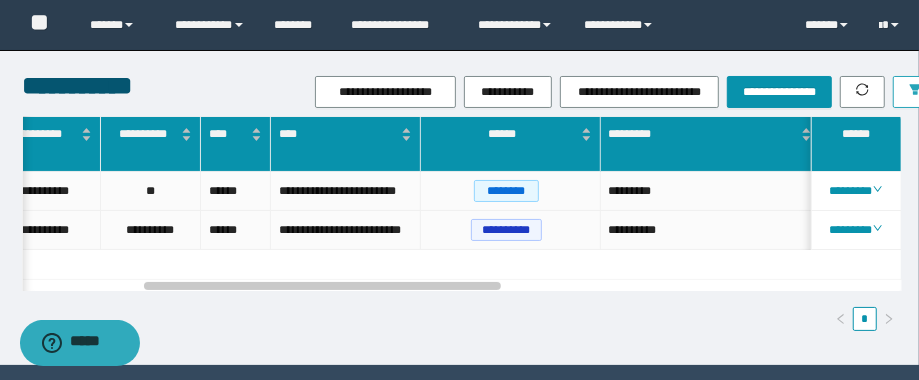 click at bounding box center [915, 92] 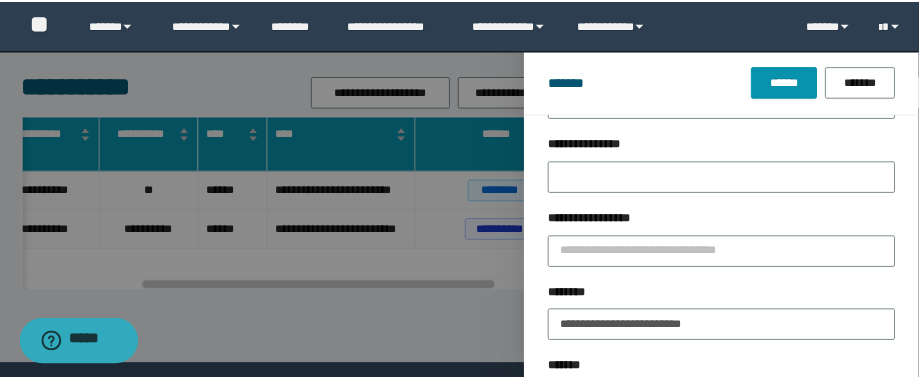 scroll, scrollTop: 160, scrollLeft: 0, axis: vertical 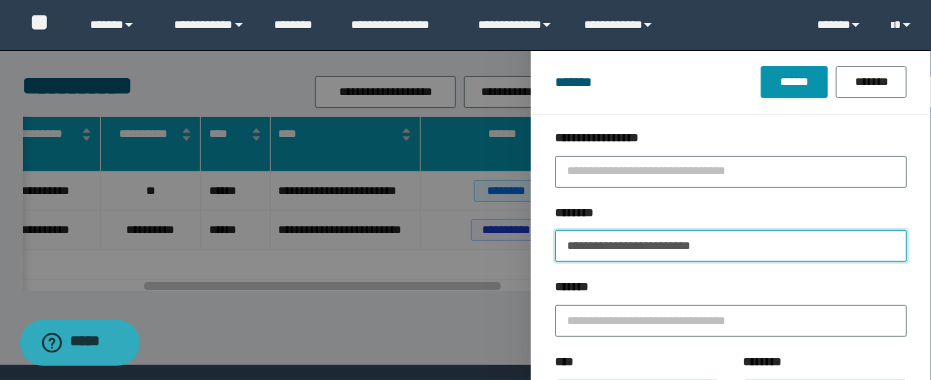 drag, startPoint x: 774, startPoint y: 248, endPoint x: 475, endPoint y: 272, distance: 299.96167 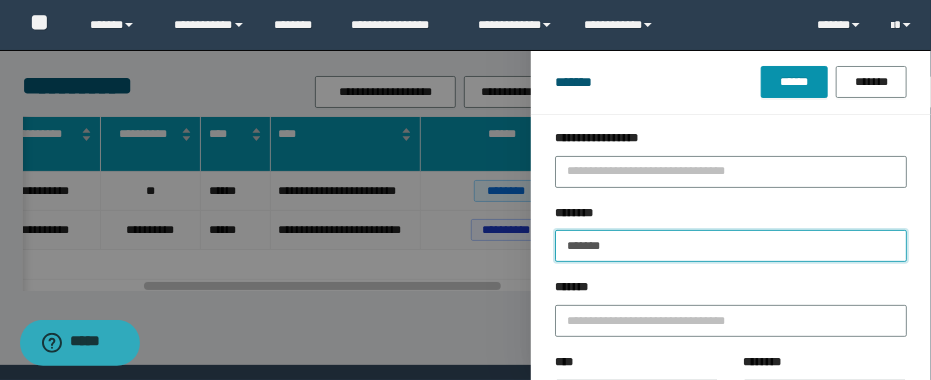 click on "******" at bounding box center [794, 82] 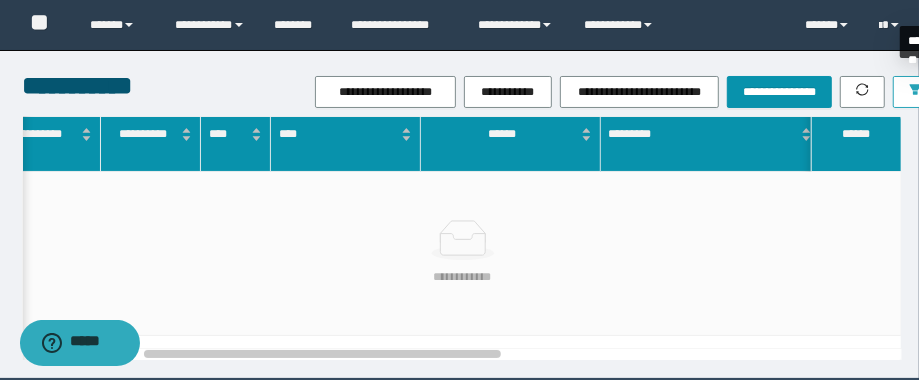 click at bounding box center [915, 92] 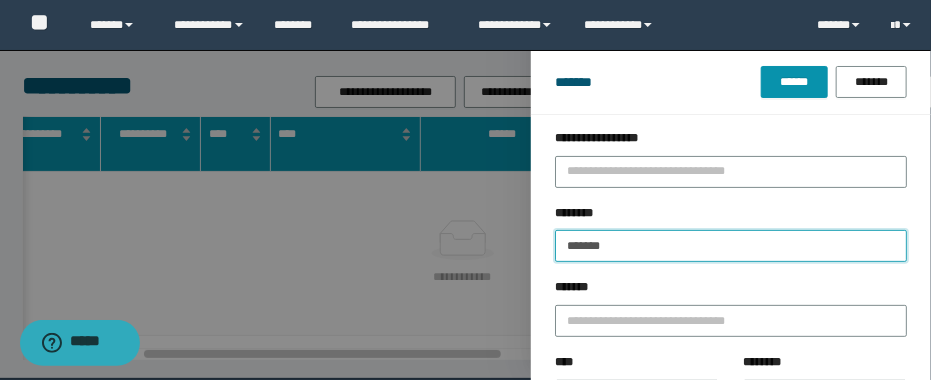 drag, startPoint x: 656, startPoint y: 241, endPoint x: 467, endPoint y: 241, distance: 189 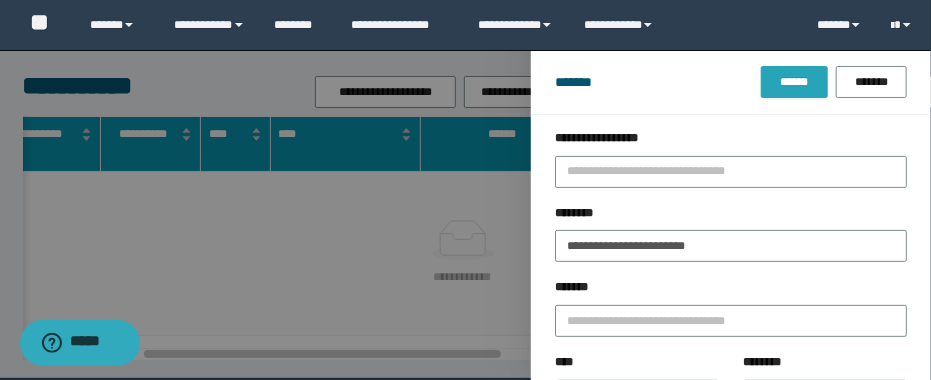 click on "******" at bounding box center (794, 82) 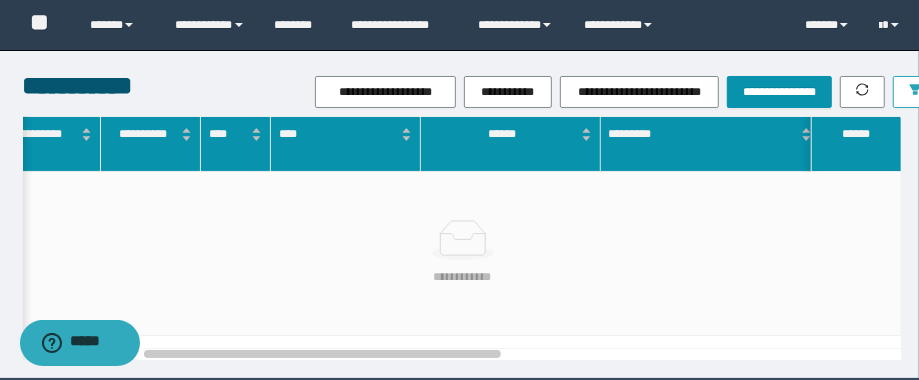 click at bounding box center [915, 92] 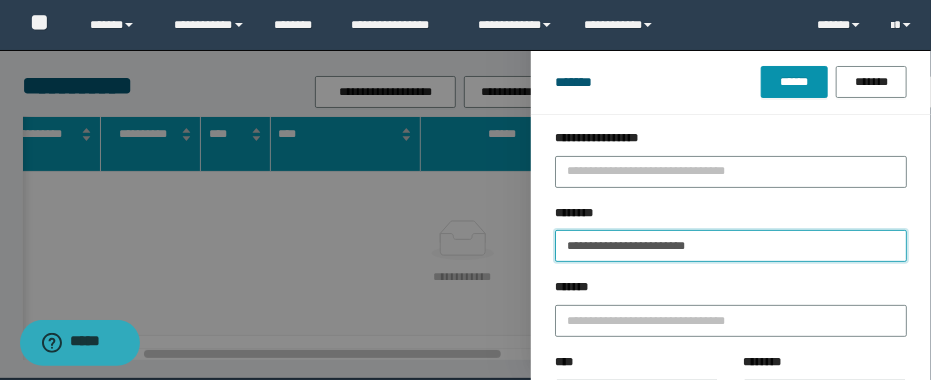 drag, startPoint x: 682, startPoint y: 259, endPoint x: 432, endPoint y: 254, distance: 250.04999 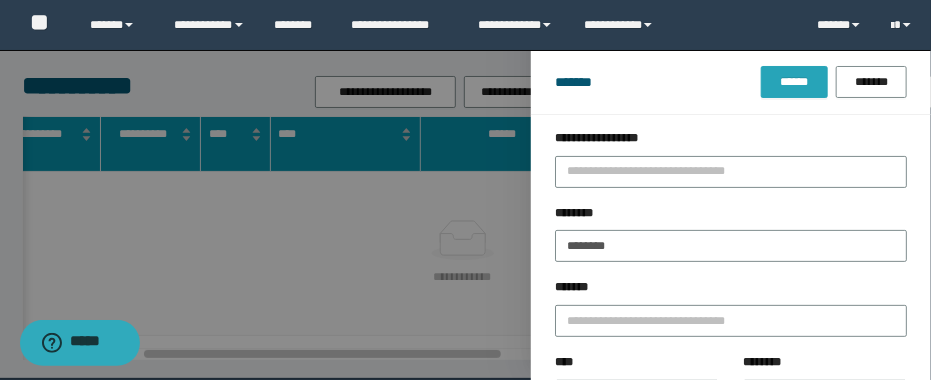 click on "******" at bounding box center [794, 82] 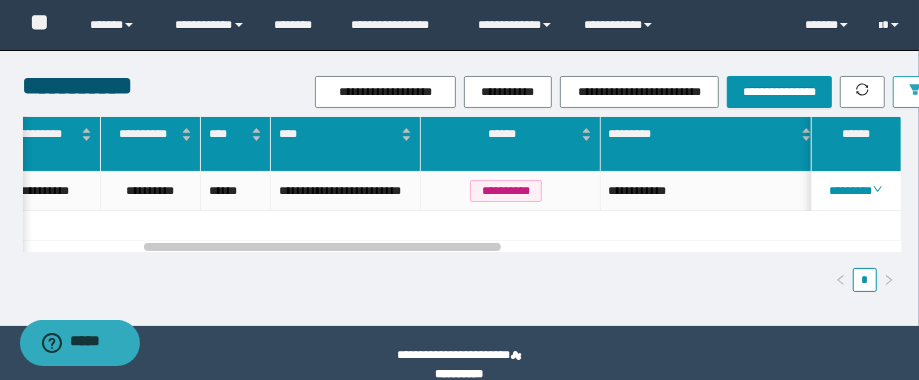 click at bounding box center (915, 92) 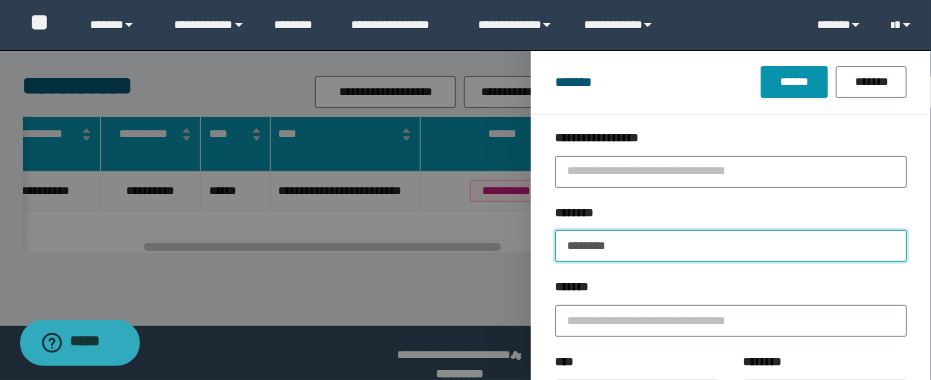 drag, startPoint x: 641, startPoint y: 251, endPoint x: 402, endPoint y: 260, distance: 239.1694 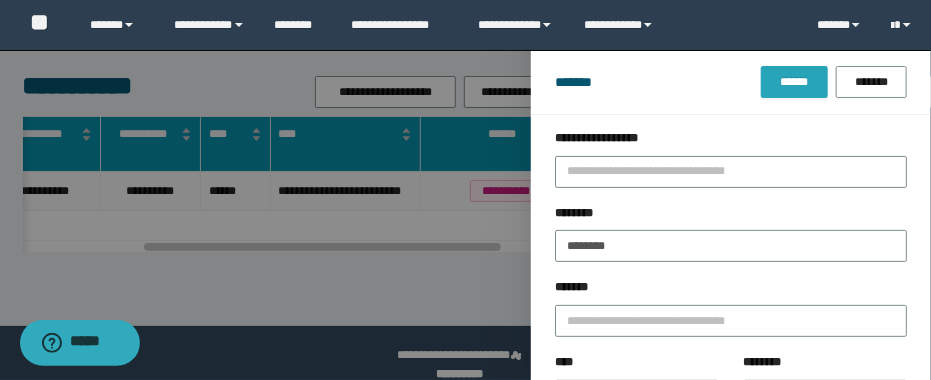 click on "******" at bounding box center [794, 82] 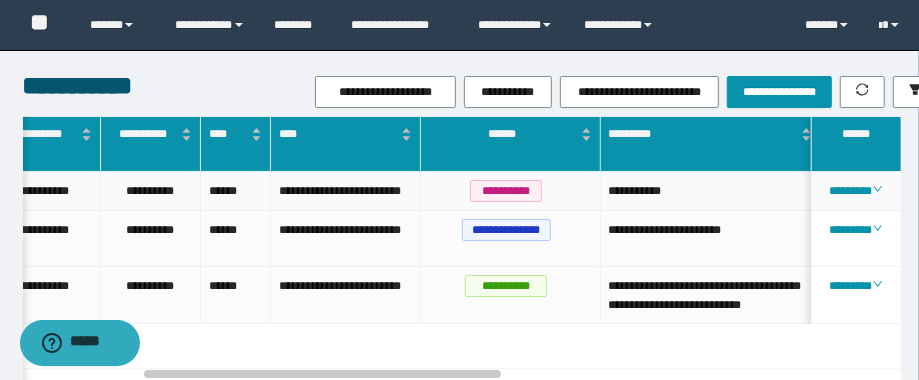 click on "**********" at bounding box center [711, 191] 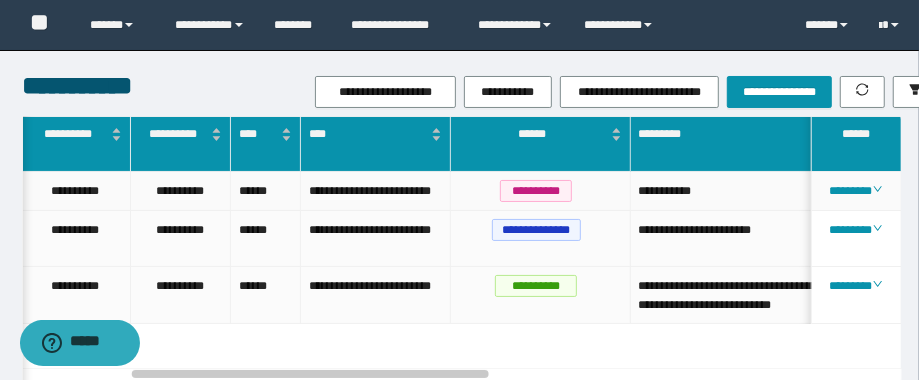 scroll, scrollTop: 0, scrollLeft: 265, axis: horizontal 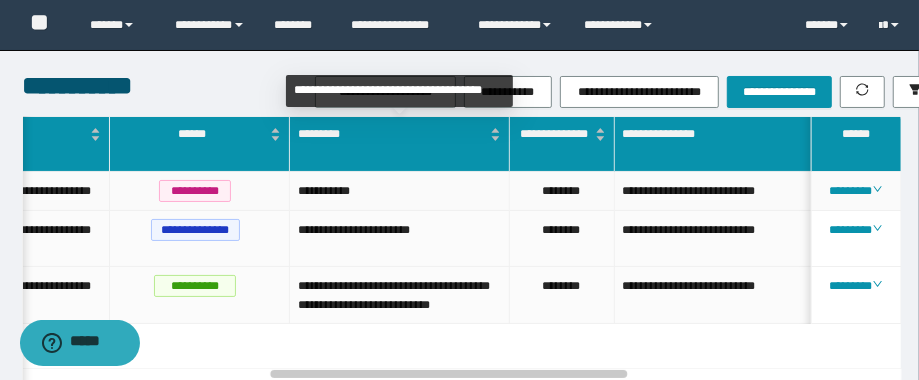 click on "**********" at bounding box center (400, 191) 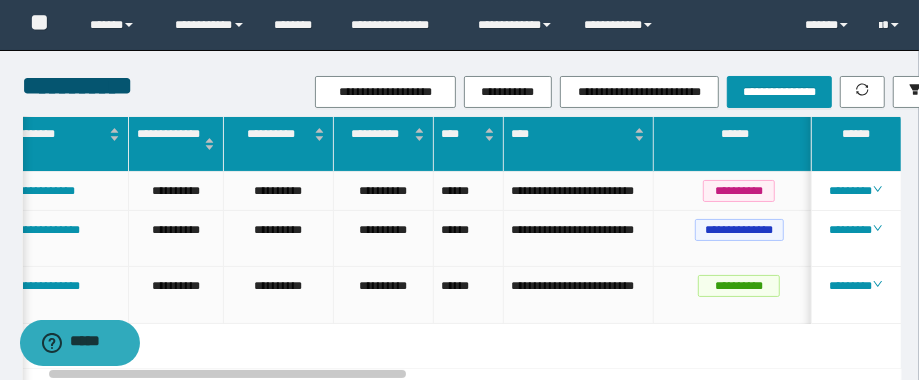 scroll, scrollTop: 0, scrollLeft: 78, axis: horizontal 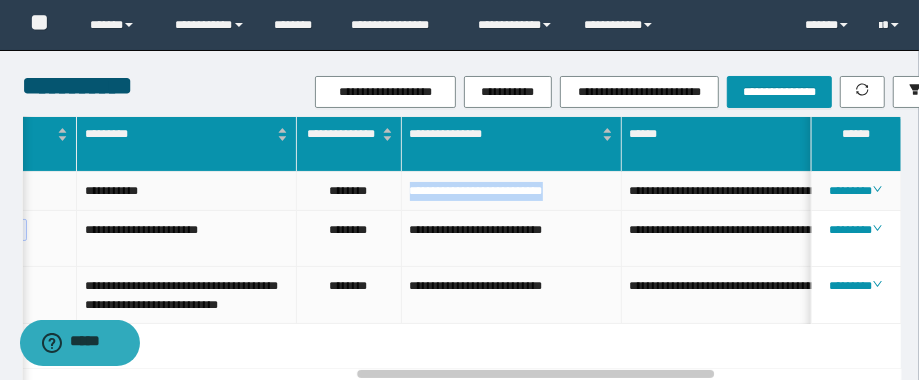 drag, startPoint x: 605, startPoint y: 195, endPoint x: 404, endPoint y: 206, distance: 201.30077 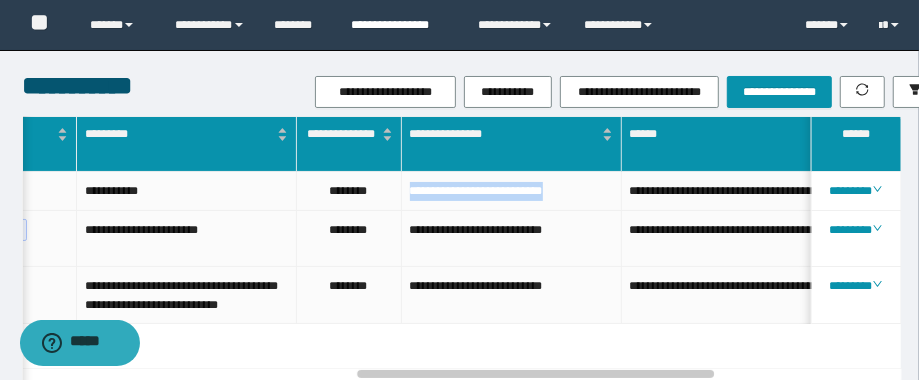 copy on "**********" 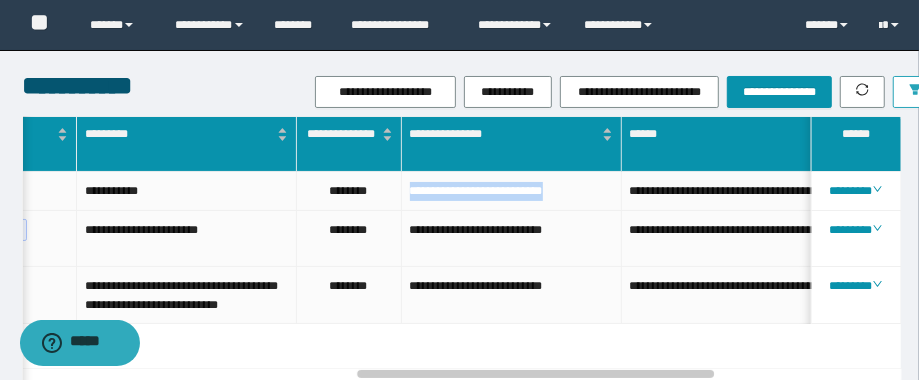 click at bounding box center [915, 92] 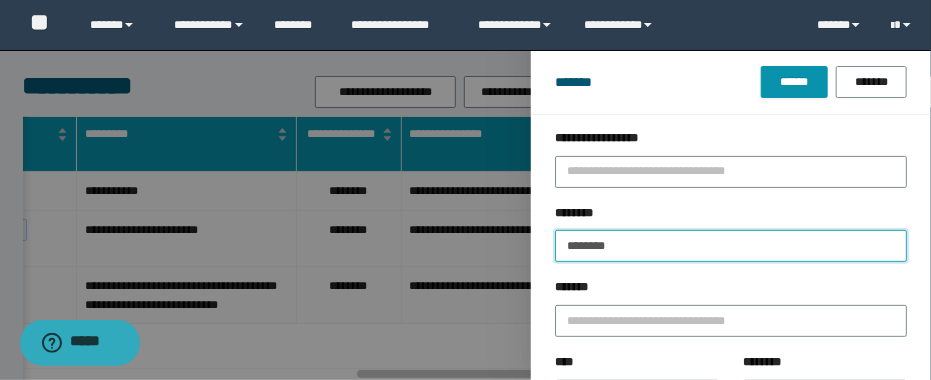 drag, startPoint x: 692, startPoint y: 256, endPoint x: 481, endPoint y: 236, distance: 211.94576 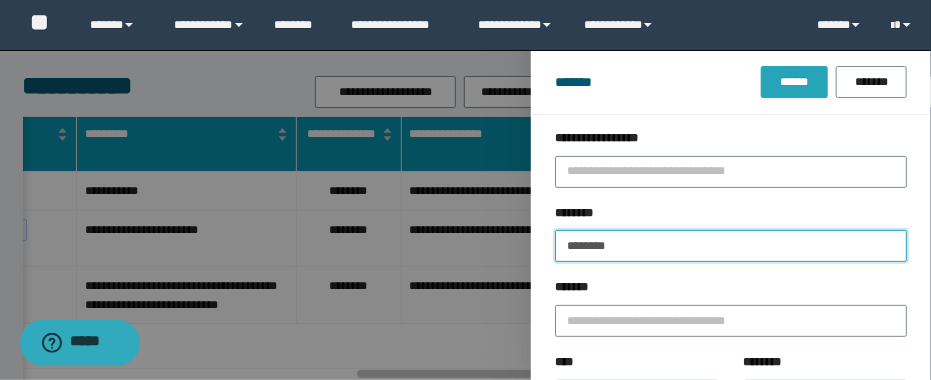 type on "********" 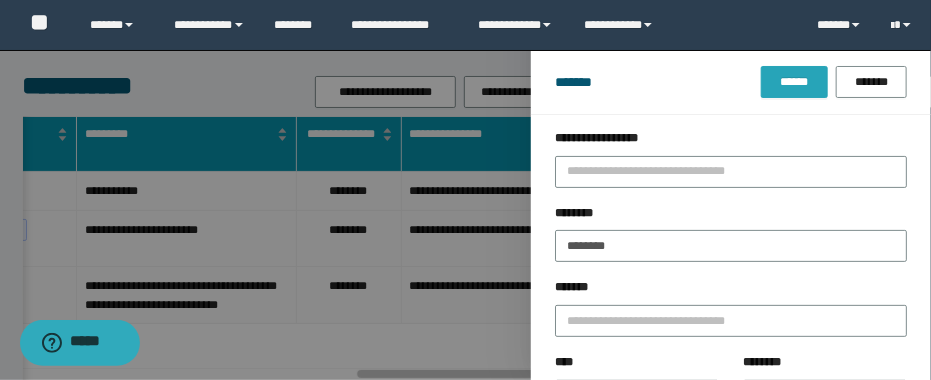 click on "******" at bounding box center (794, 82) 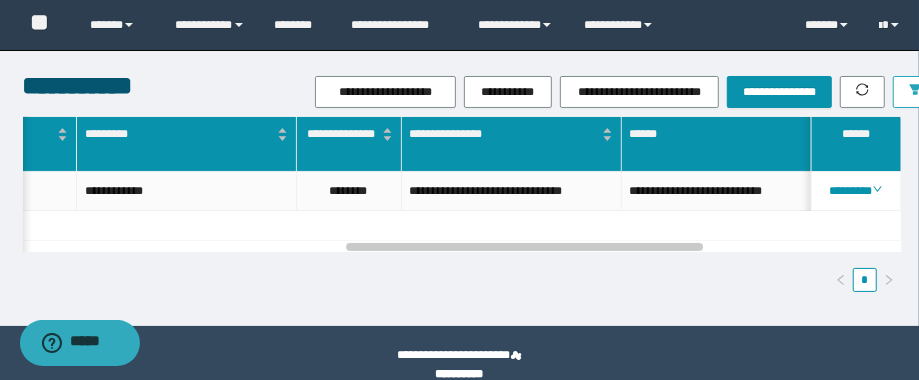 scroll, scrollTop: 0, scrollLeft: 441, axis: horizontal 